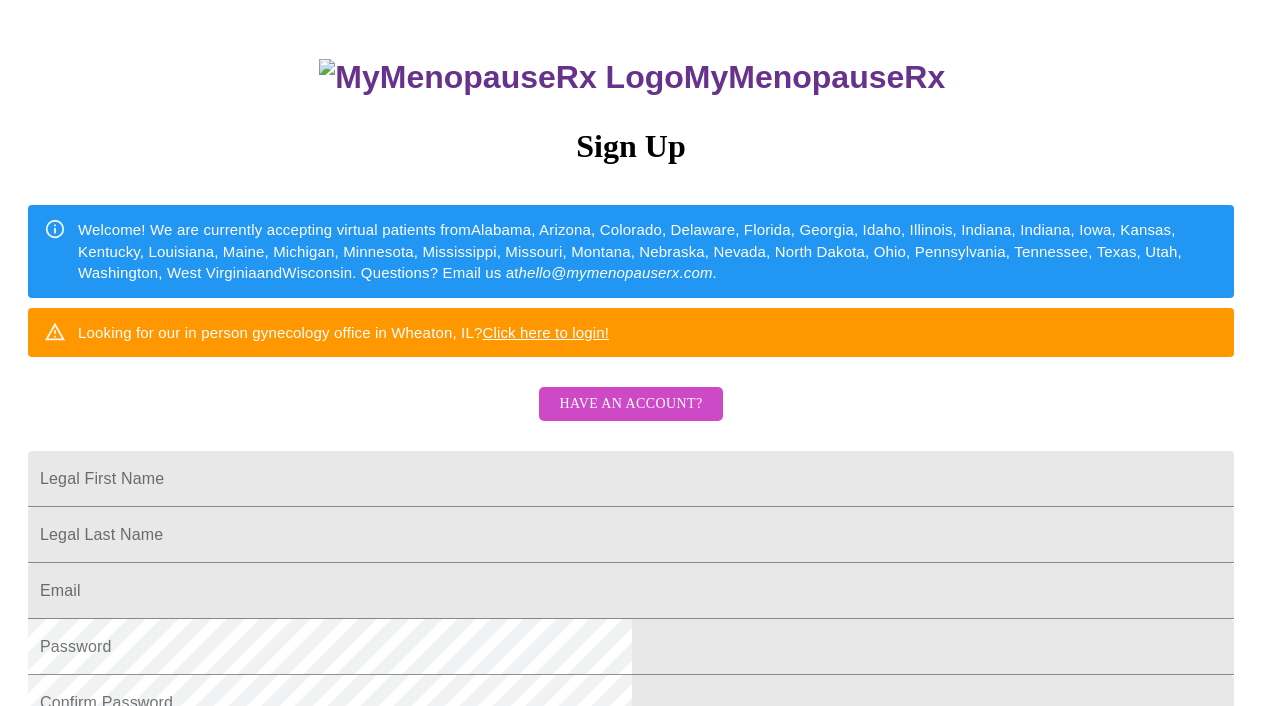 scroll, scrollTop: 143, scrollLeft: 0, axis: vertical 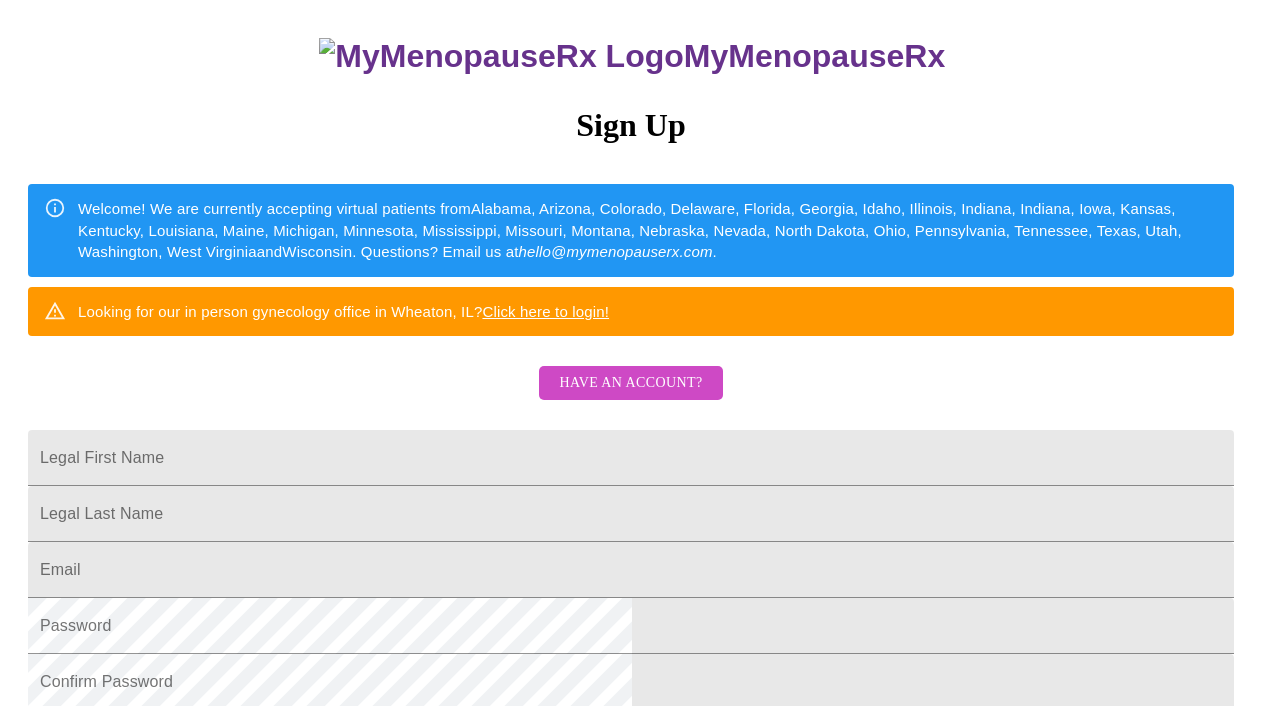 click on "Have an account?" at bounding box center [630, 383] 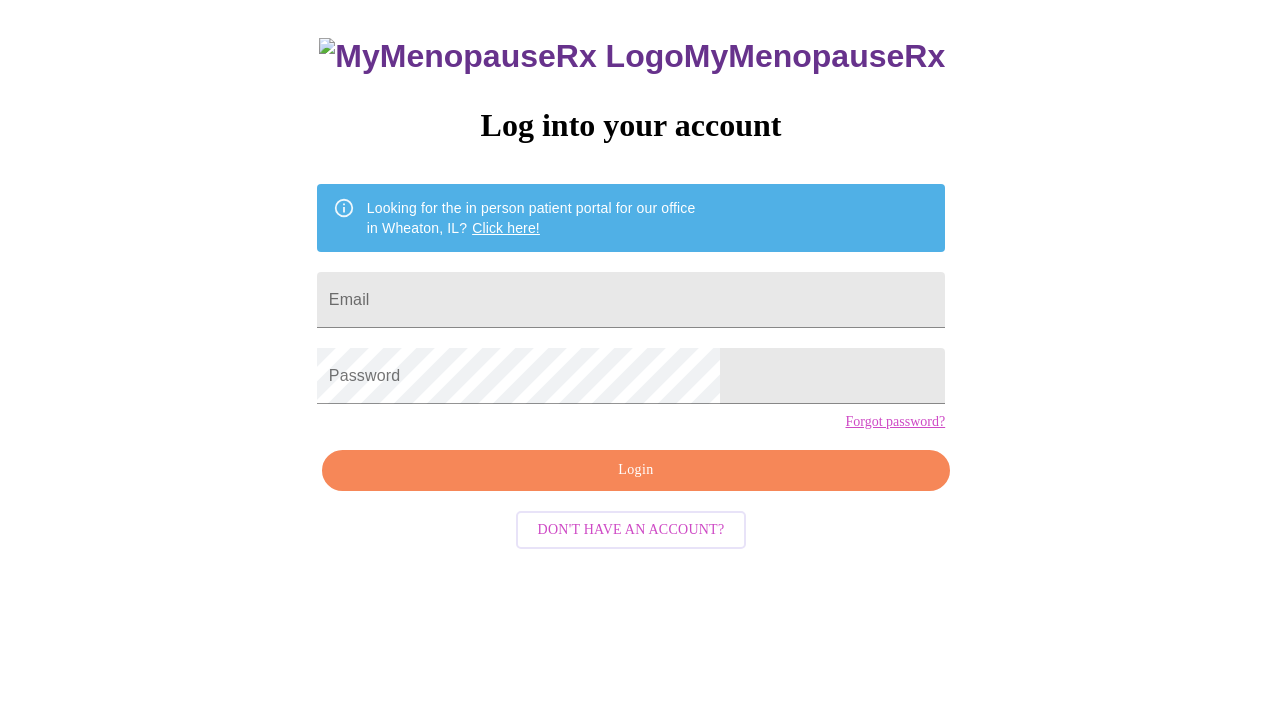 scroll, scrollTop: 28, scrollLeft: 0, axis: vertical 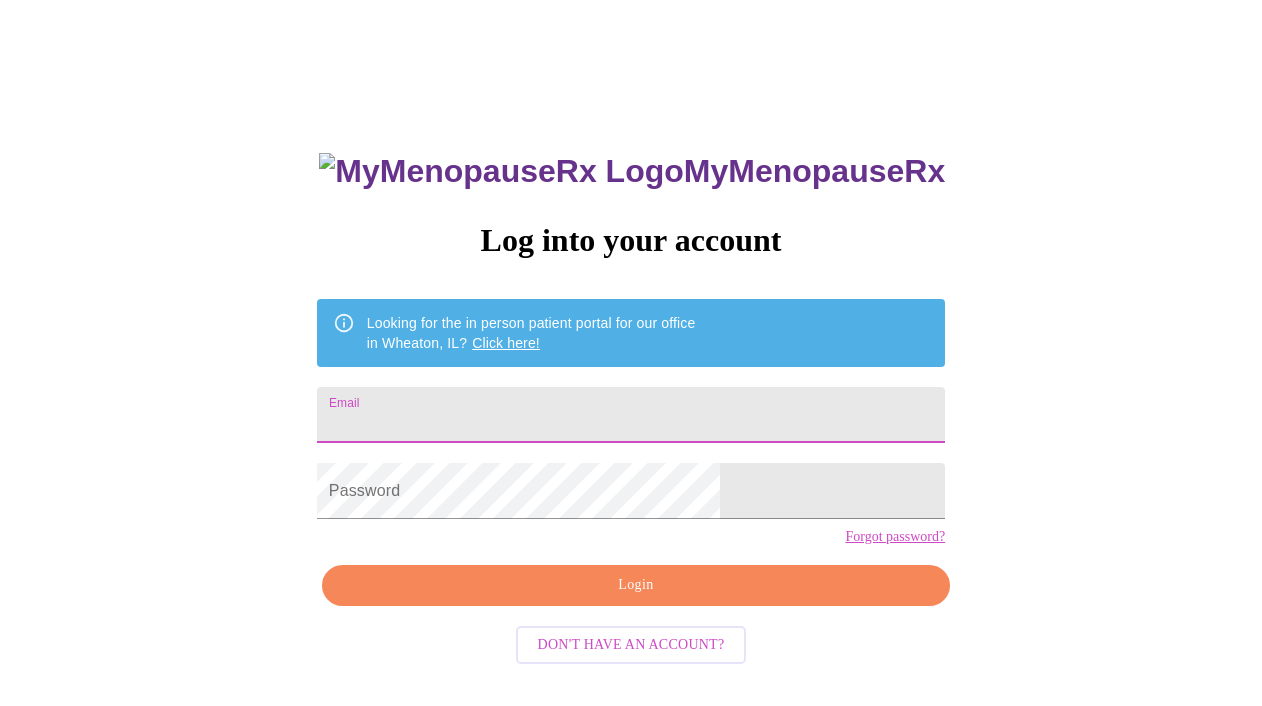 click on "Email" at bounding box center [631, 415] 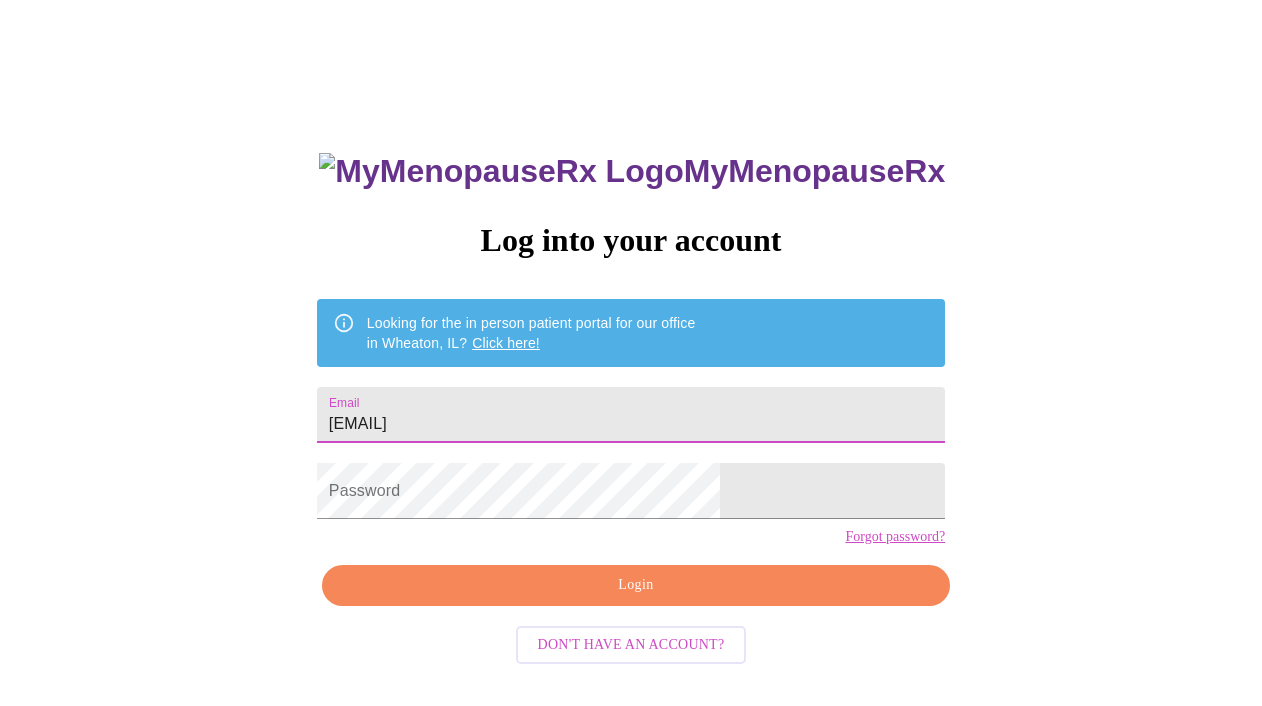 type on "mcdvicky@gmail.com" 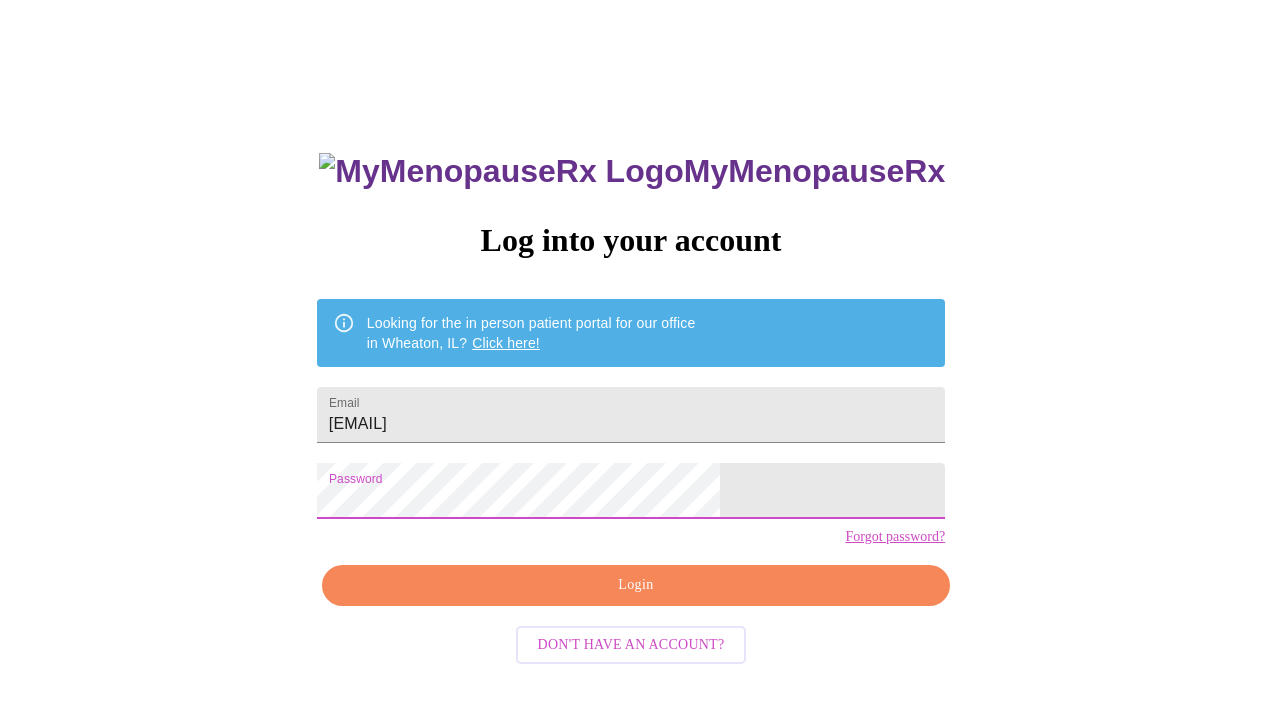 click on "Login" at bounding box center (636, 585) 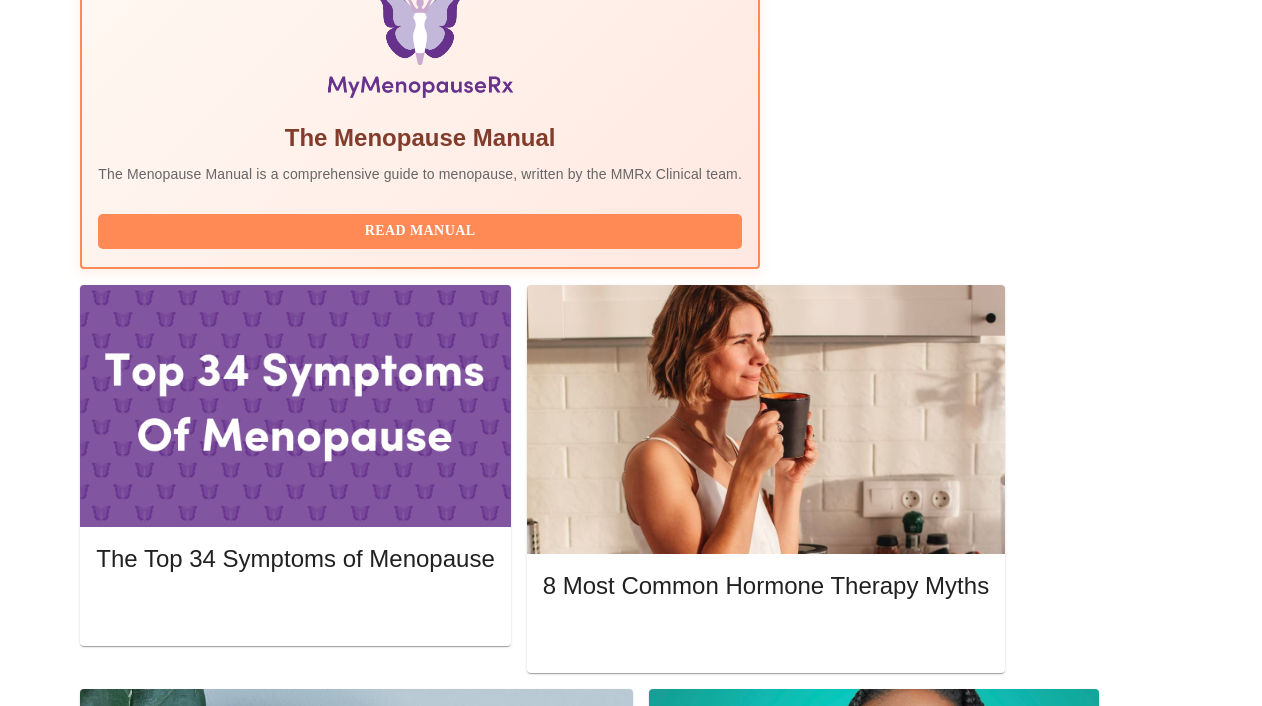 scroll, scrollTop: 717, scrollLeft: 0, axis: vertical 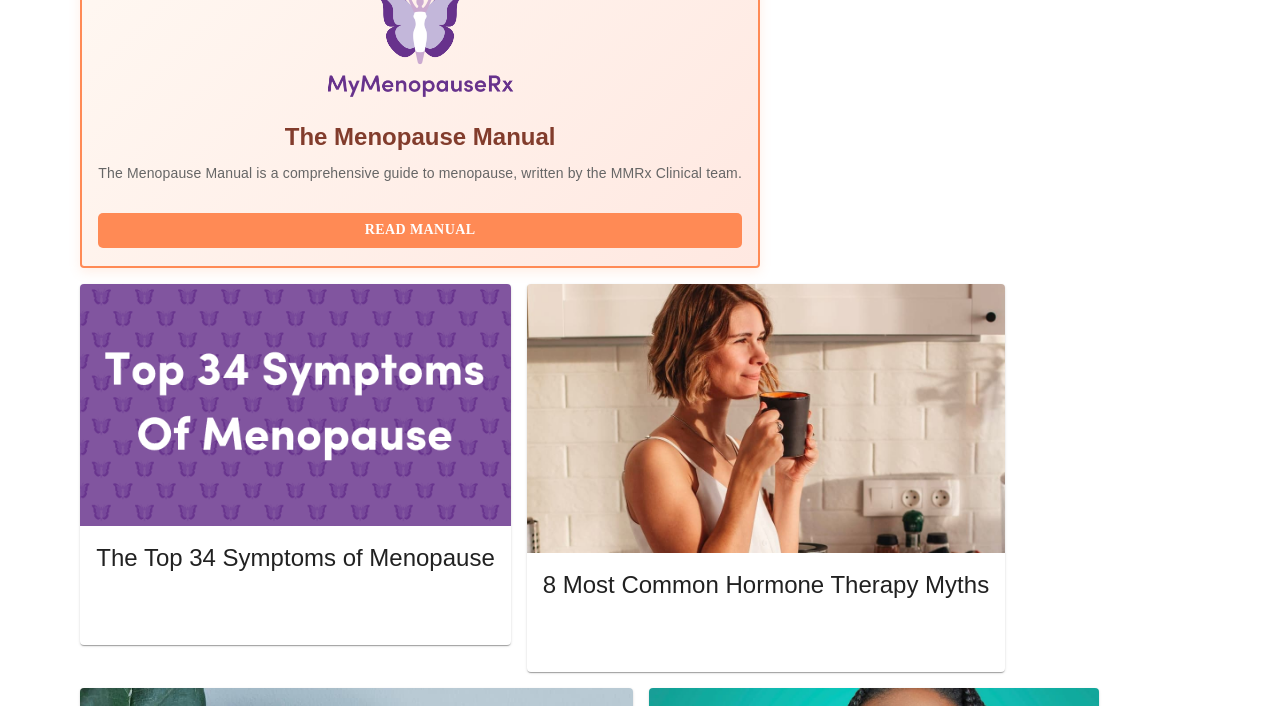 click on "Reschedule" at bounding box center (948, 1862) 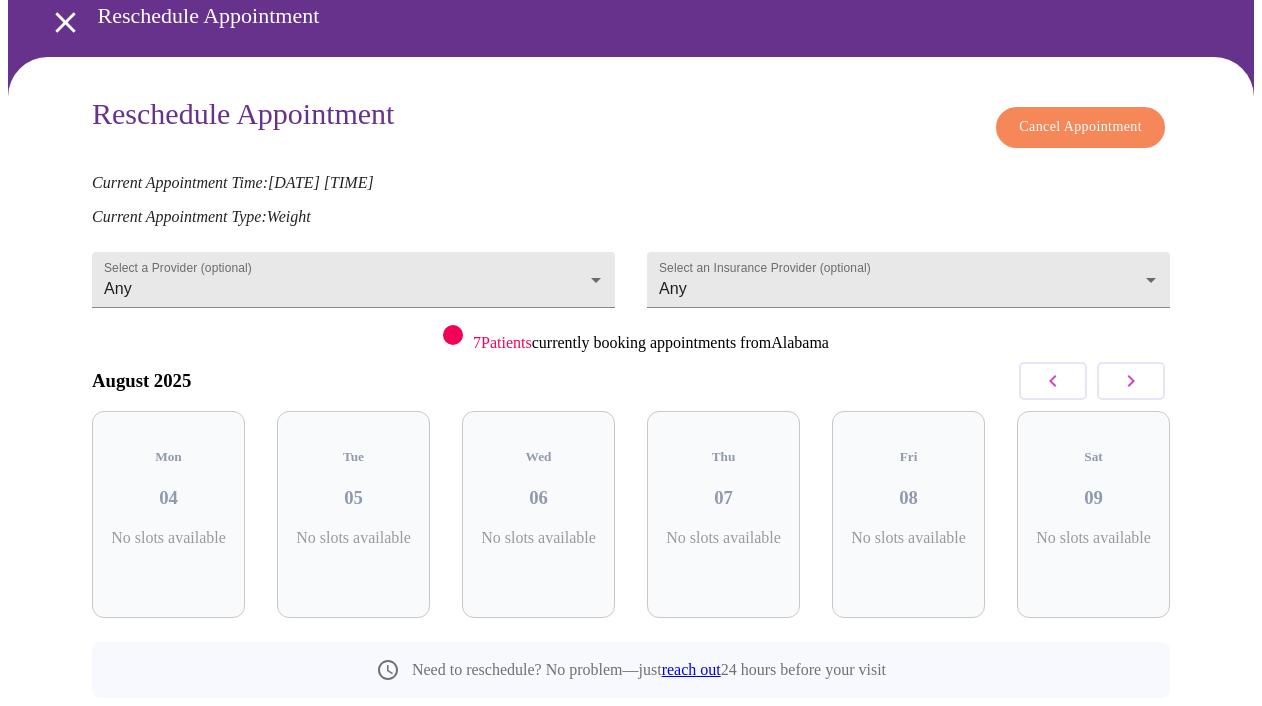 scroll, scrollTop: 161, scrollLeft: 0, axis: vertical 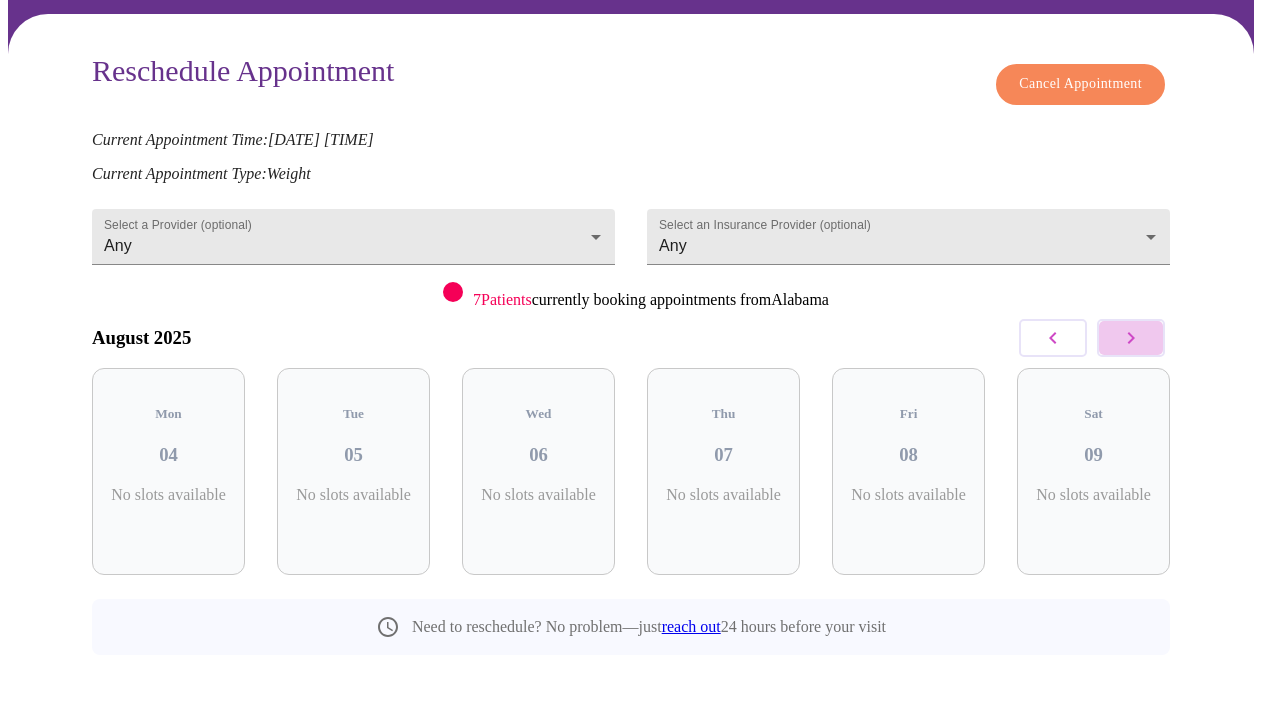click 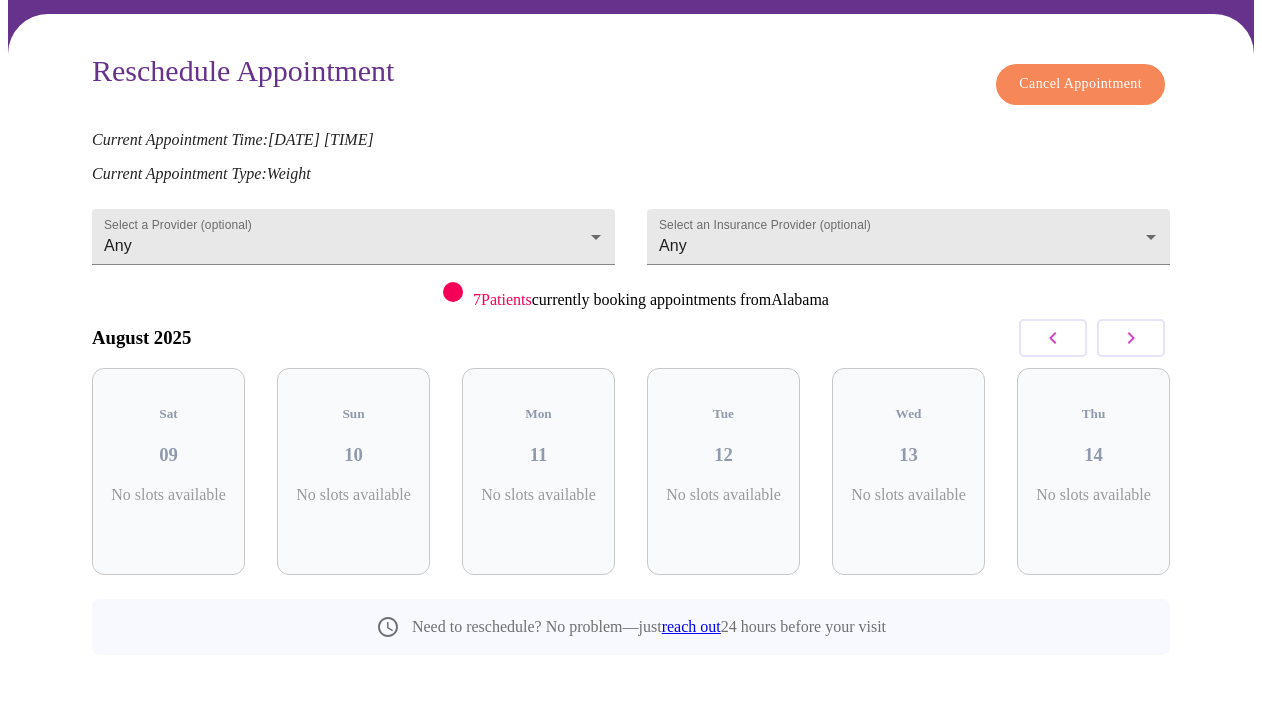 click 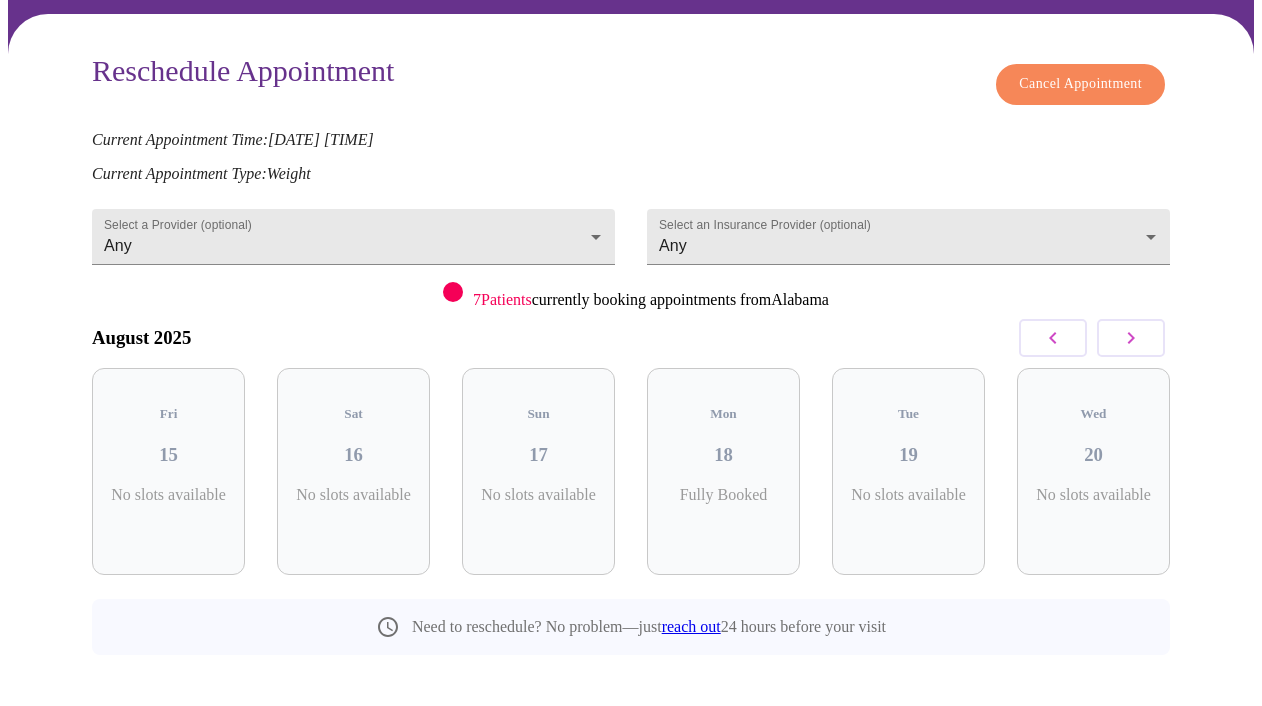 click 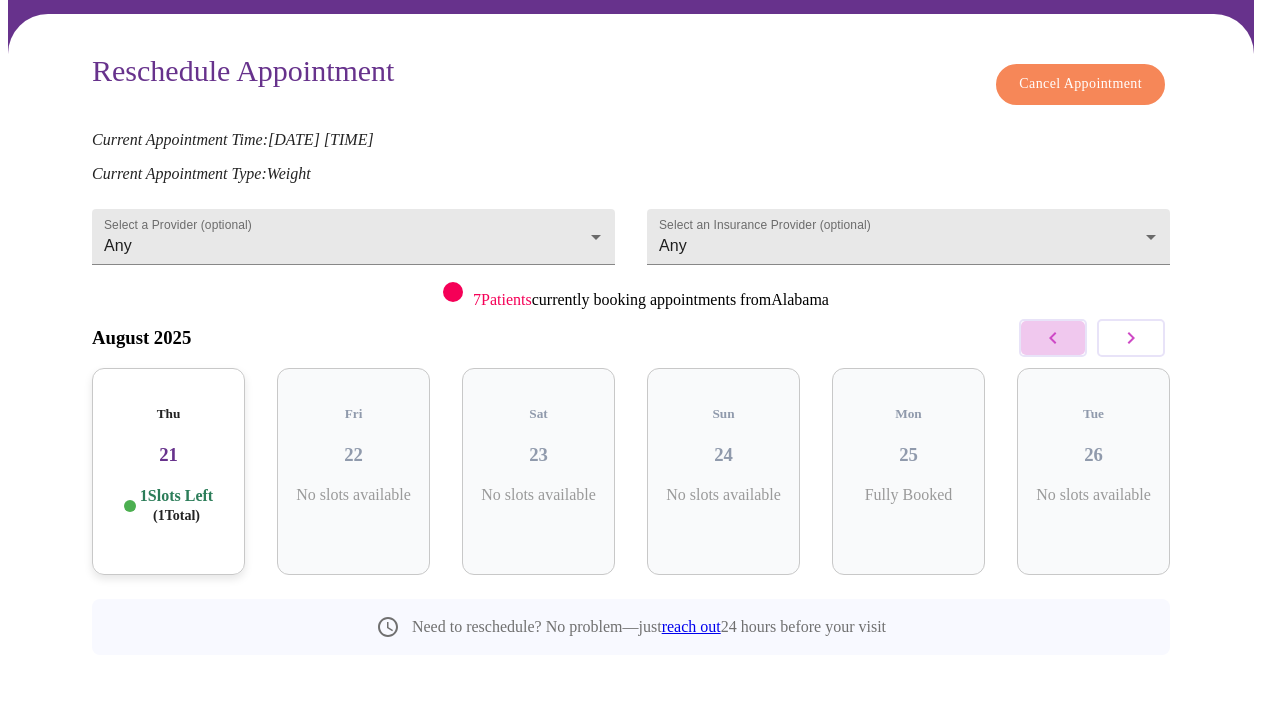 click at bounding box center (1053, 338) 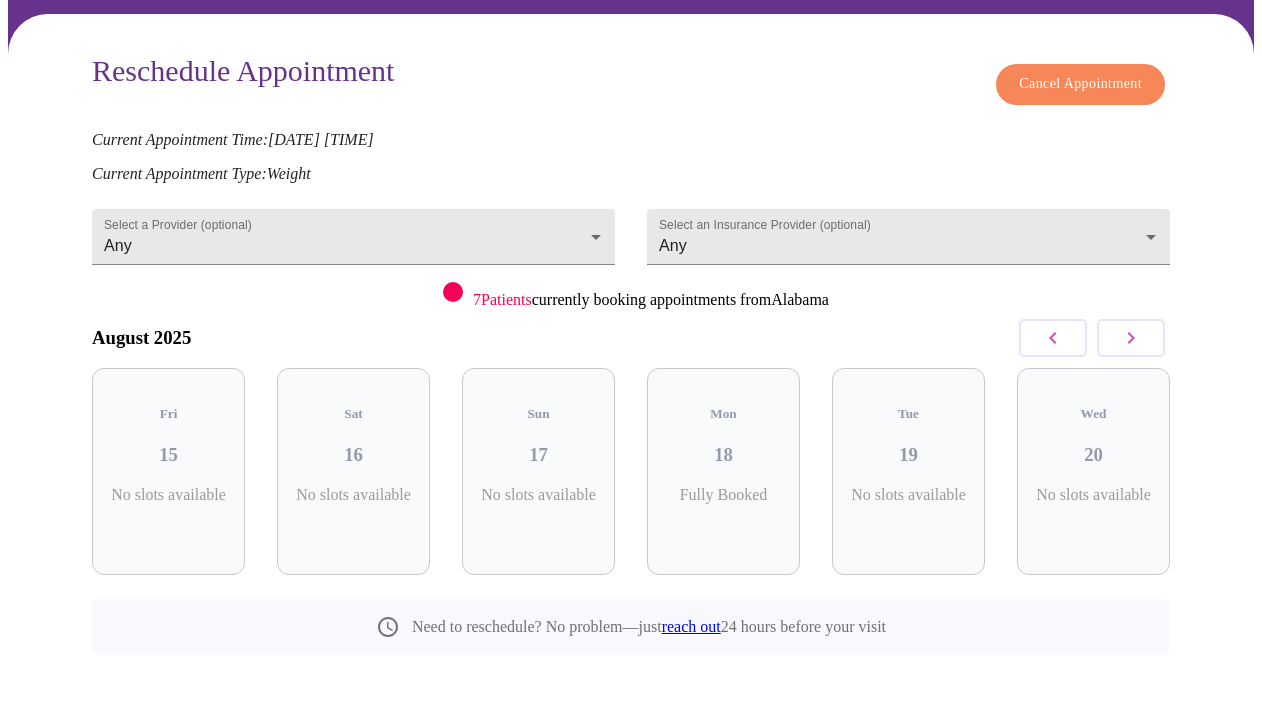 click at bounding box center (1131, 338) 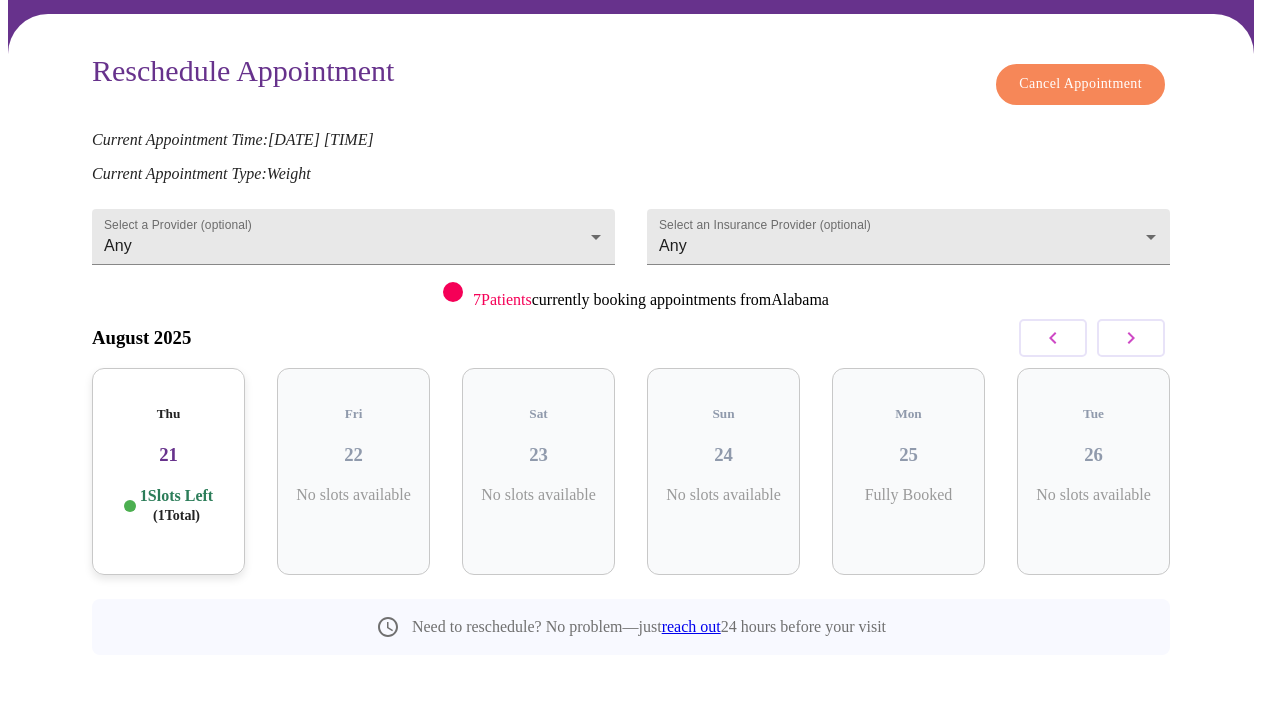 click at bounding box center [1131, 338] 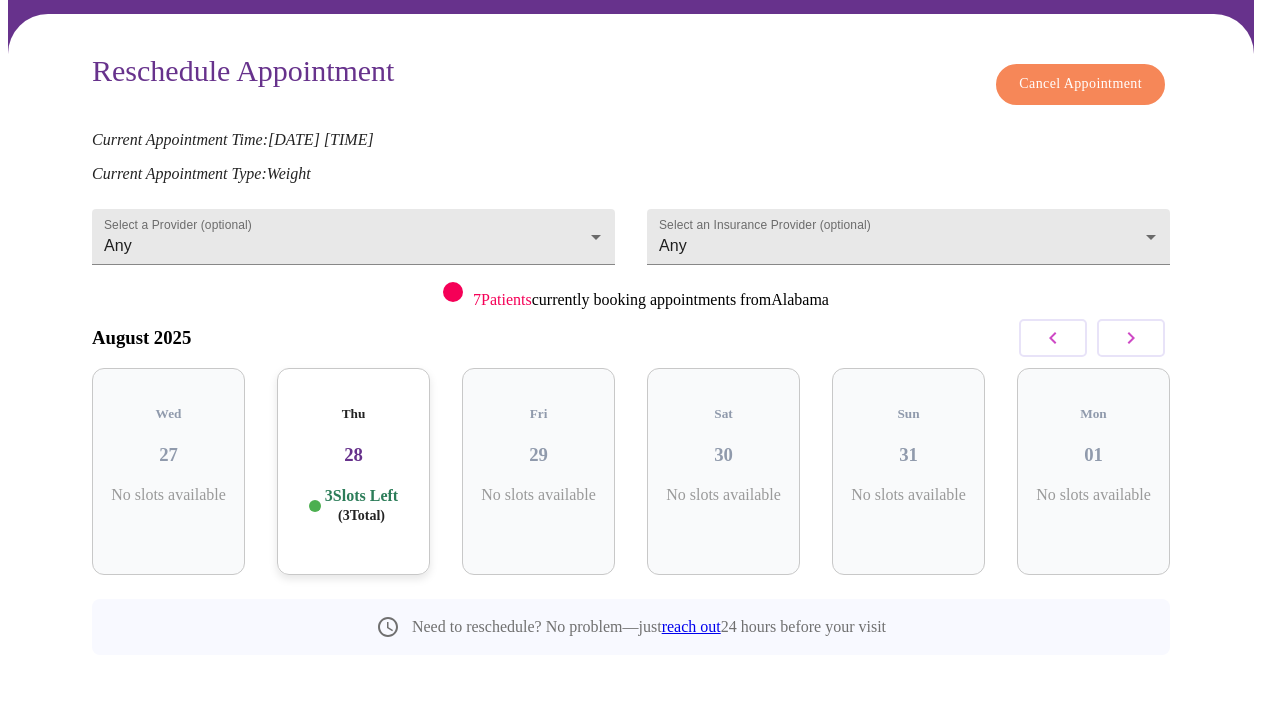 click on "Cancel Appointment" at bounding box center [1080, 84] 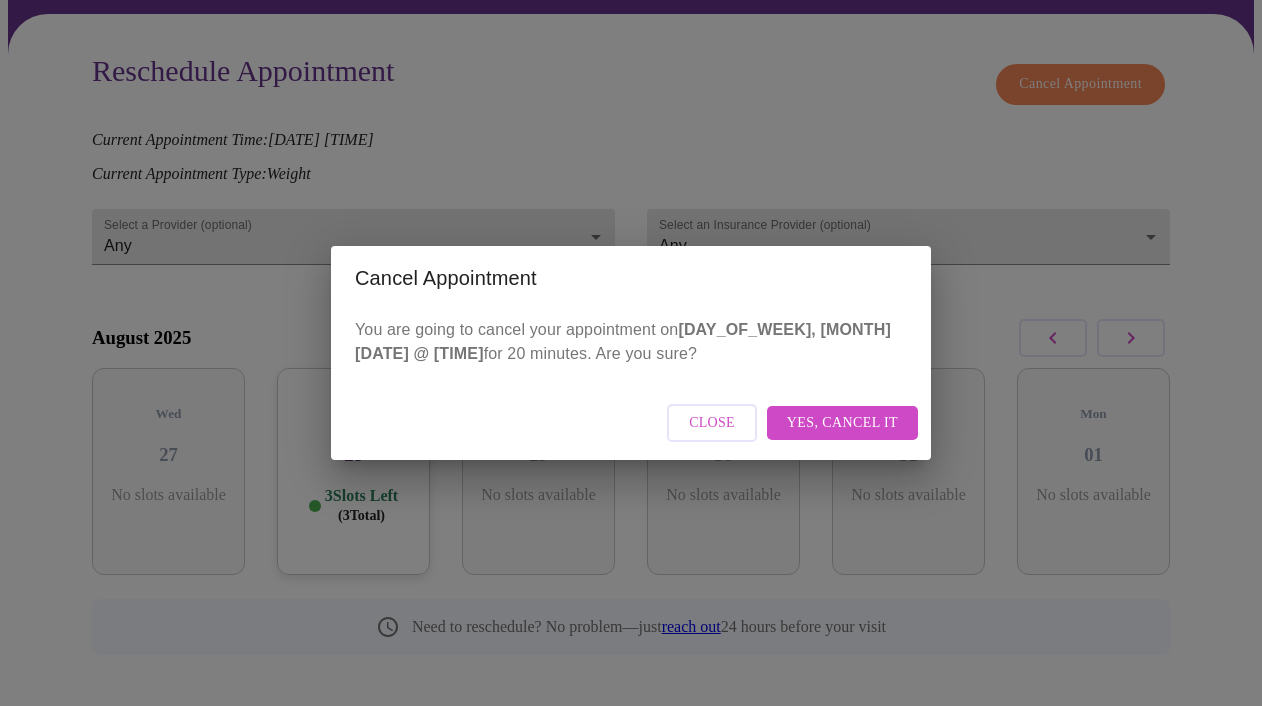 click on "Yes, cancel it" at bounding box center [842, 423] 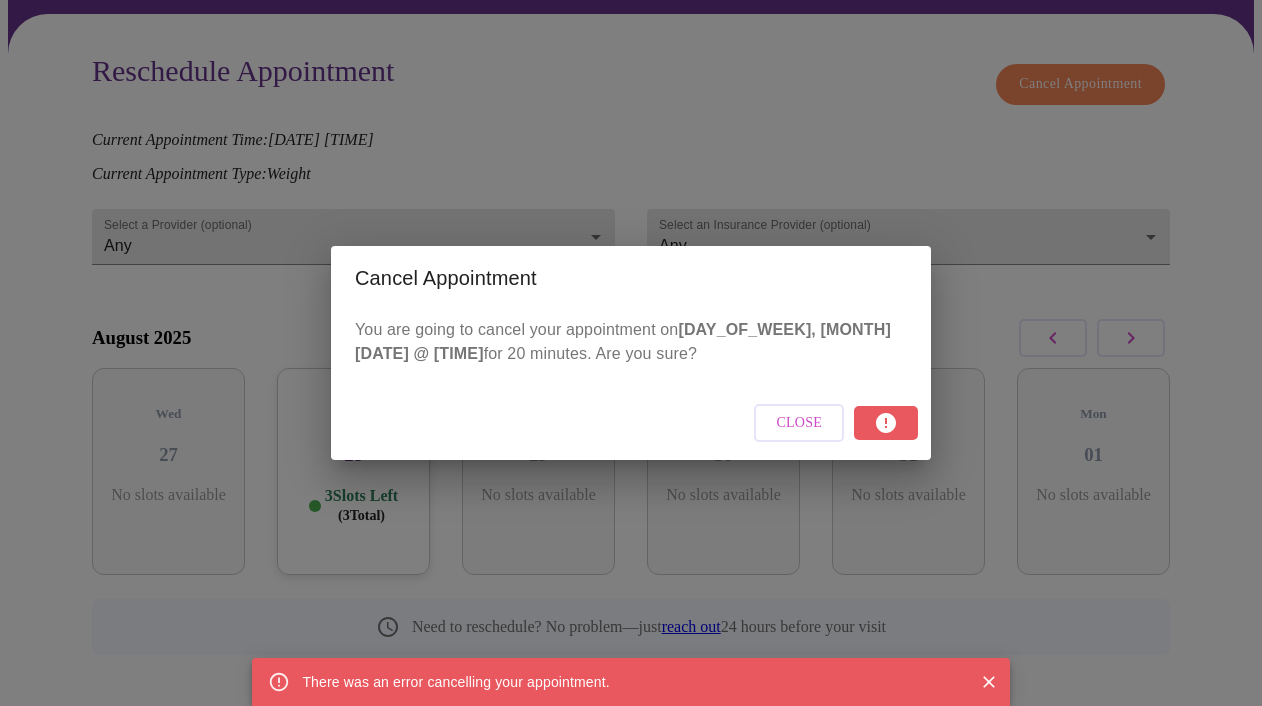 click 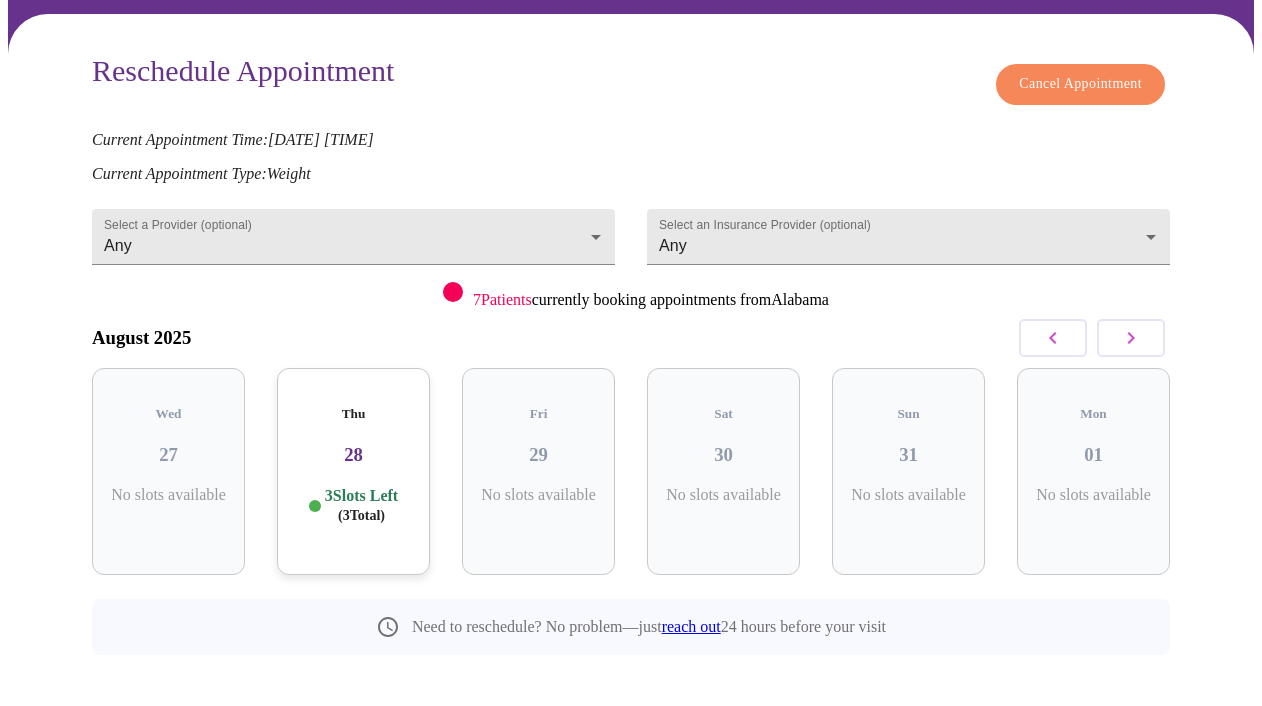 click on "Cancel Appointment" at bounding box center (1080, 84) 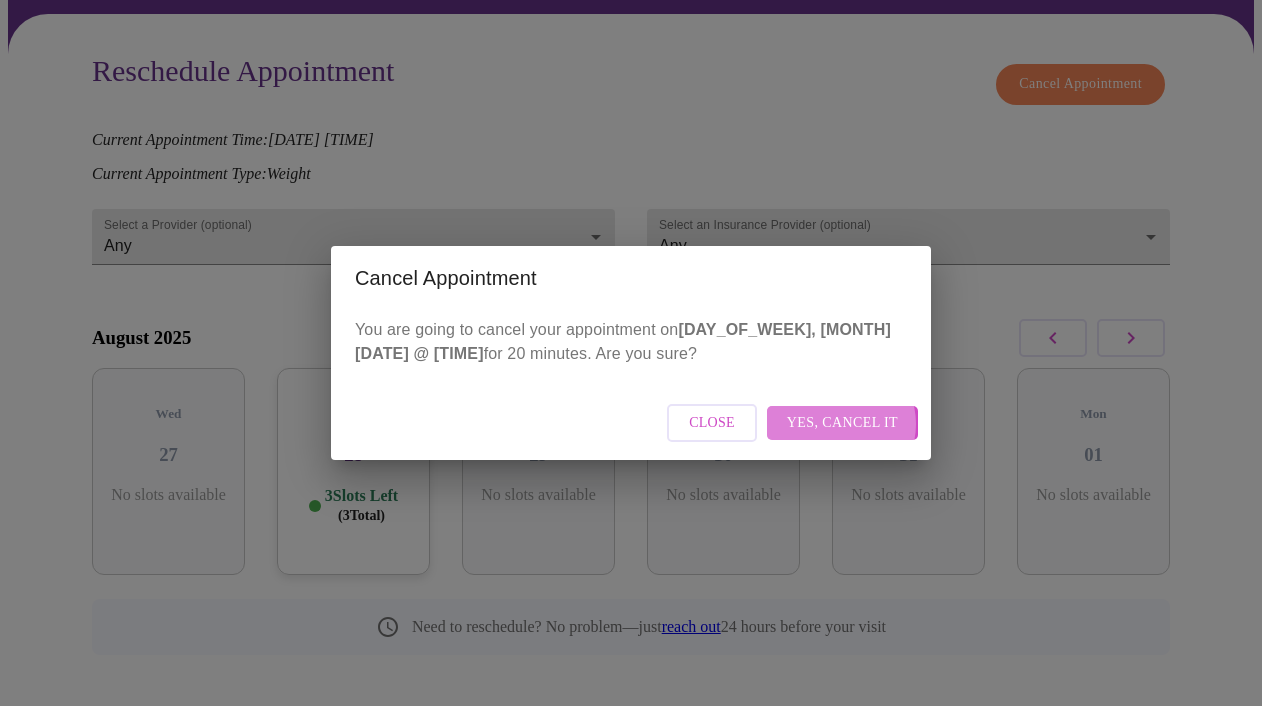 click on "Yes, cancel it" at bounding box center [842, 423] 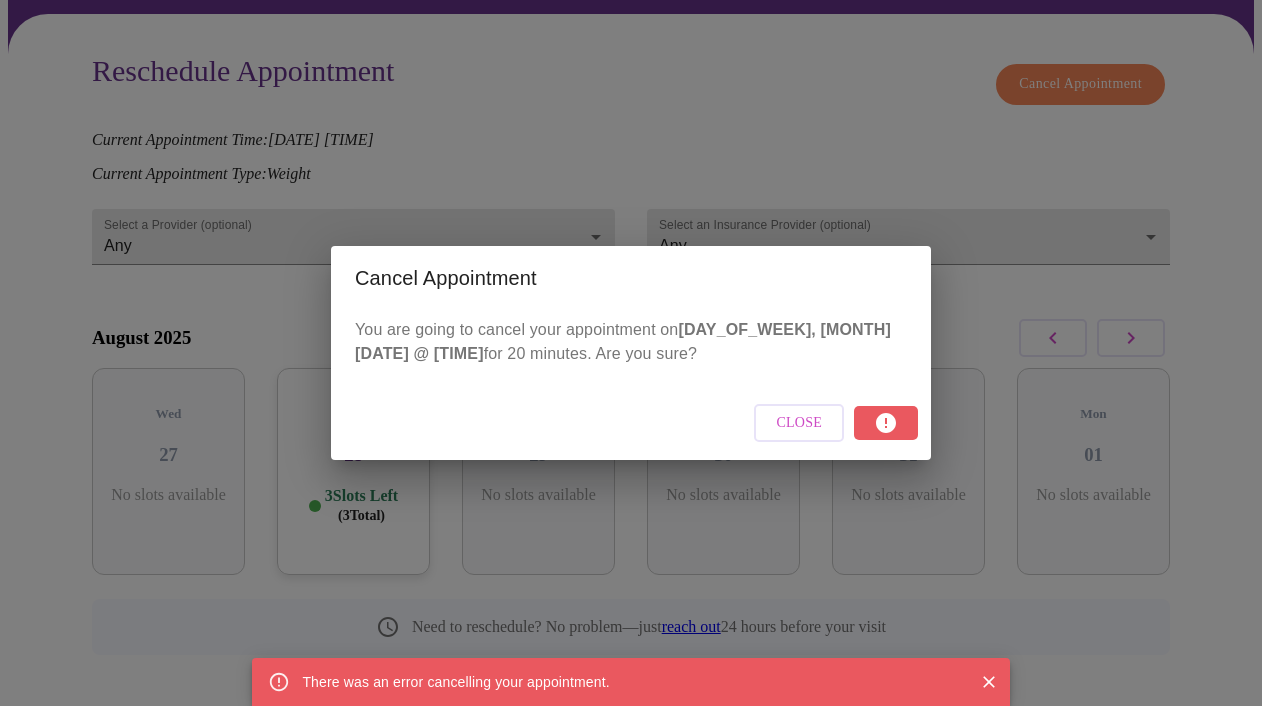 click on "There was an error cancelling your appointment." at bounding box center [630, 682] 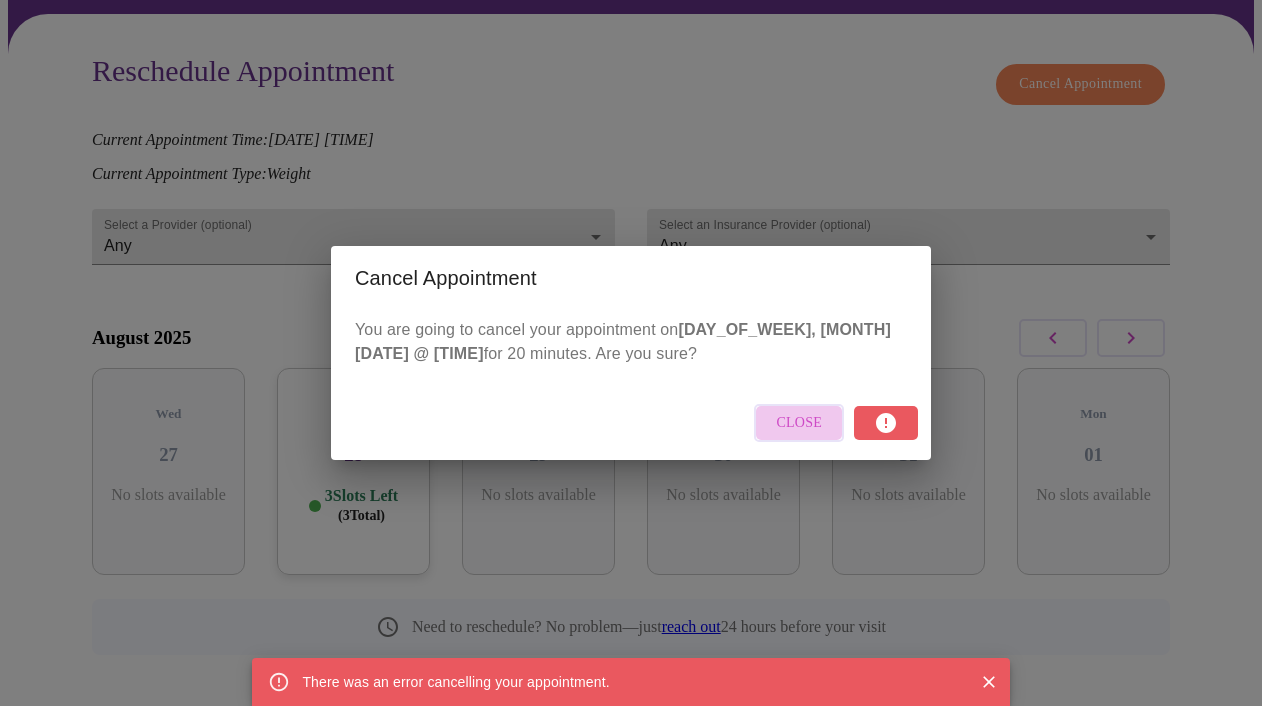 click on "Close" at bounding box center [799, 423] 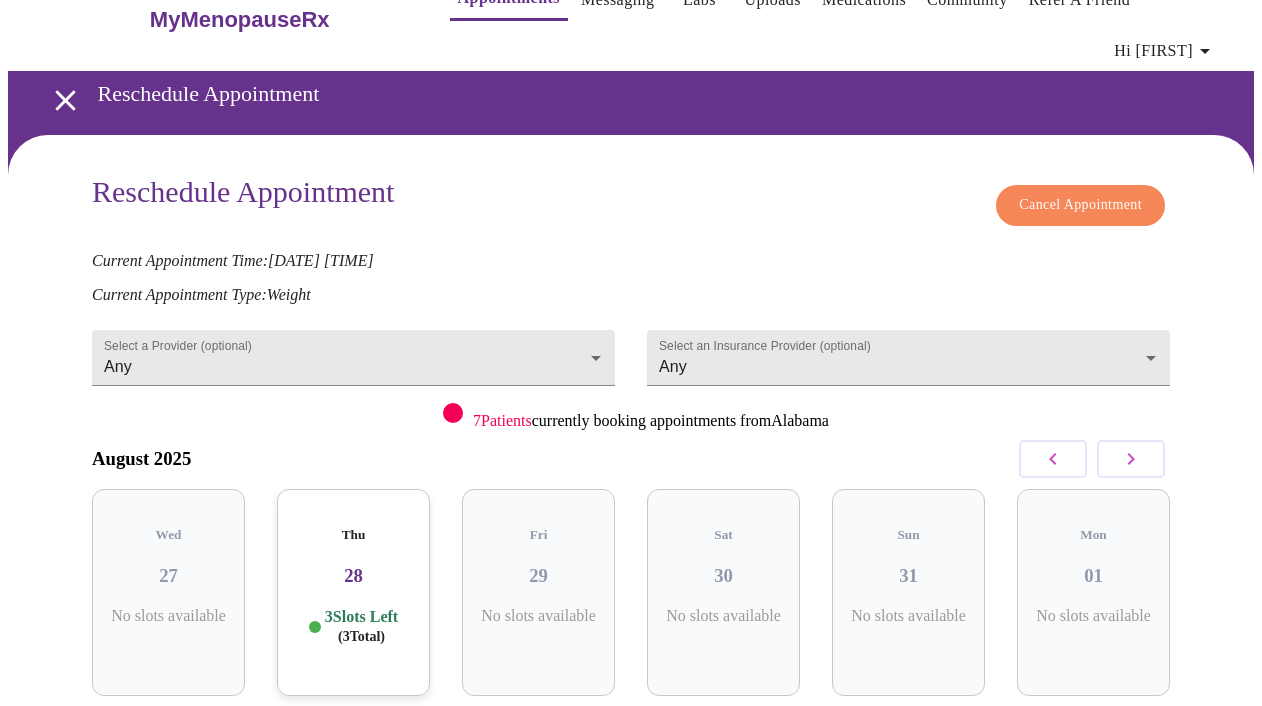 scroll, scrollTop: 0, scrollLeft: 0, axis: both 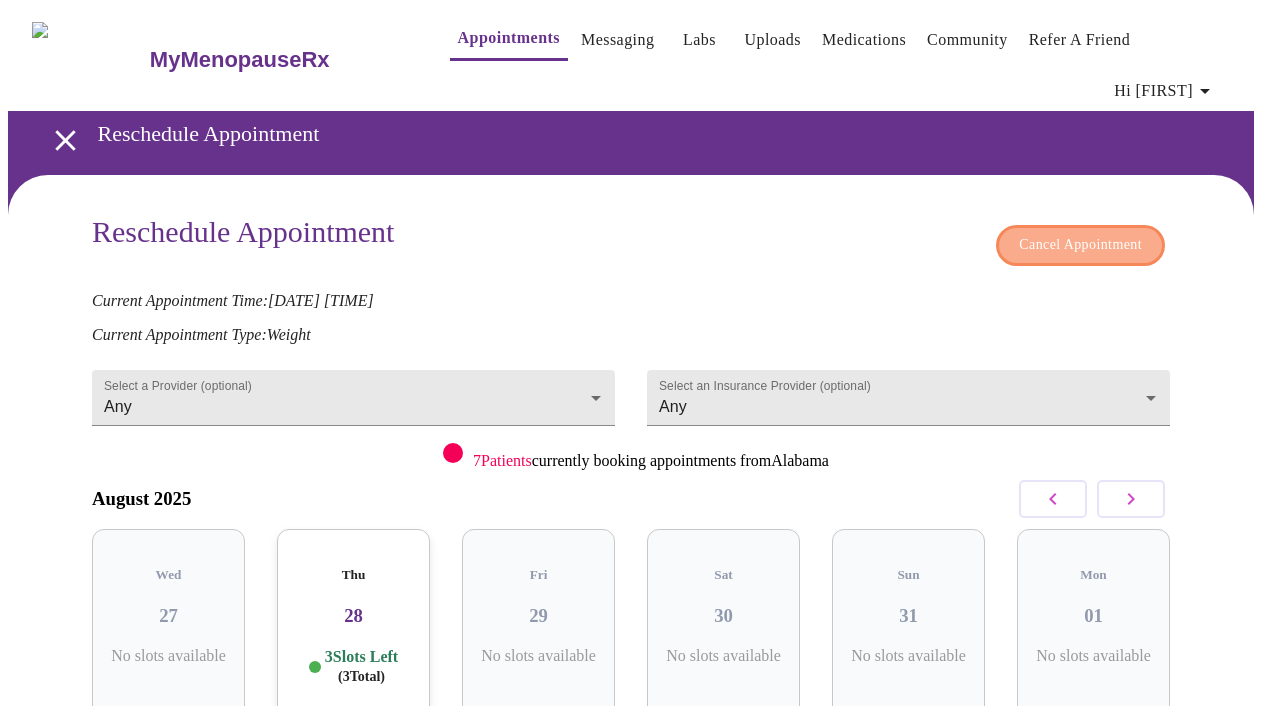 click on "Cancel Appointment" at bounding box center (1080, 245) 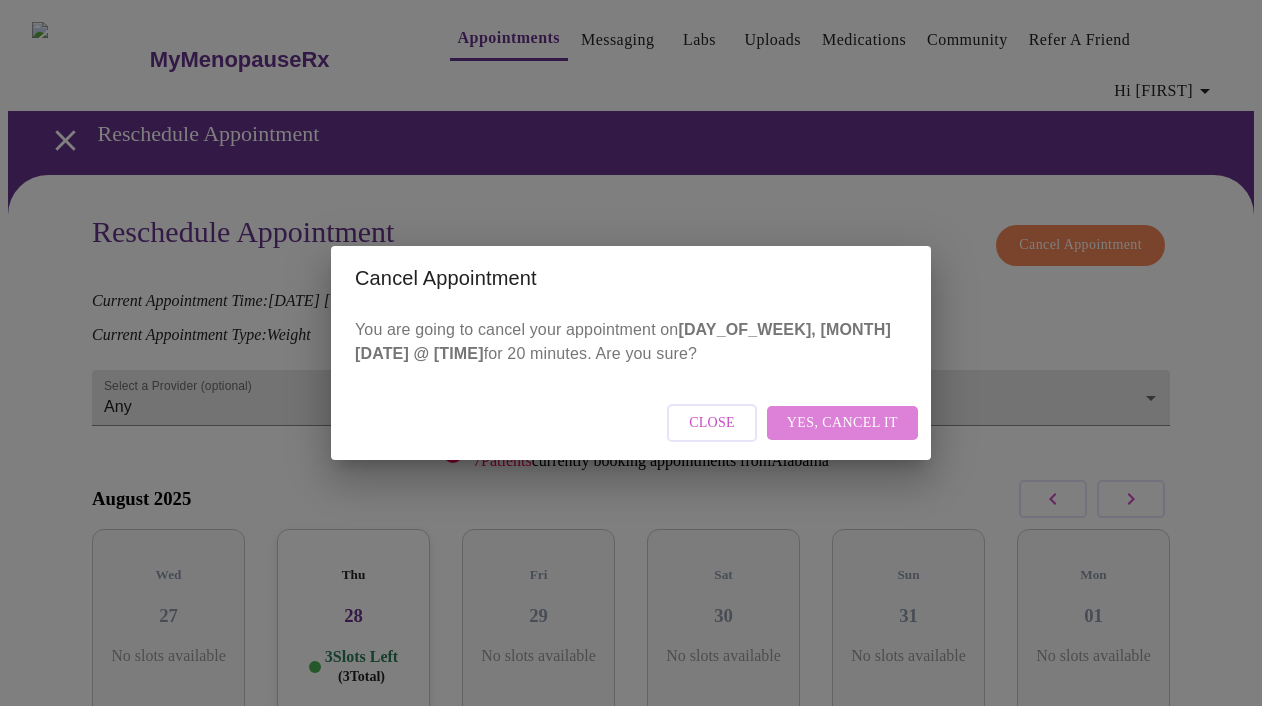 click on "Yes, cancel it" at bounding box center (842, 423) 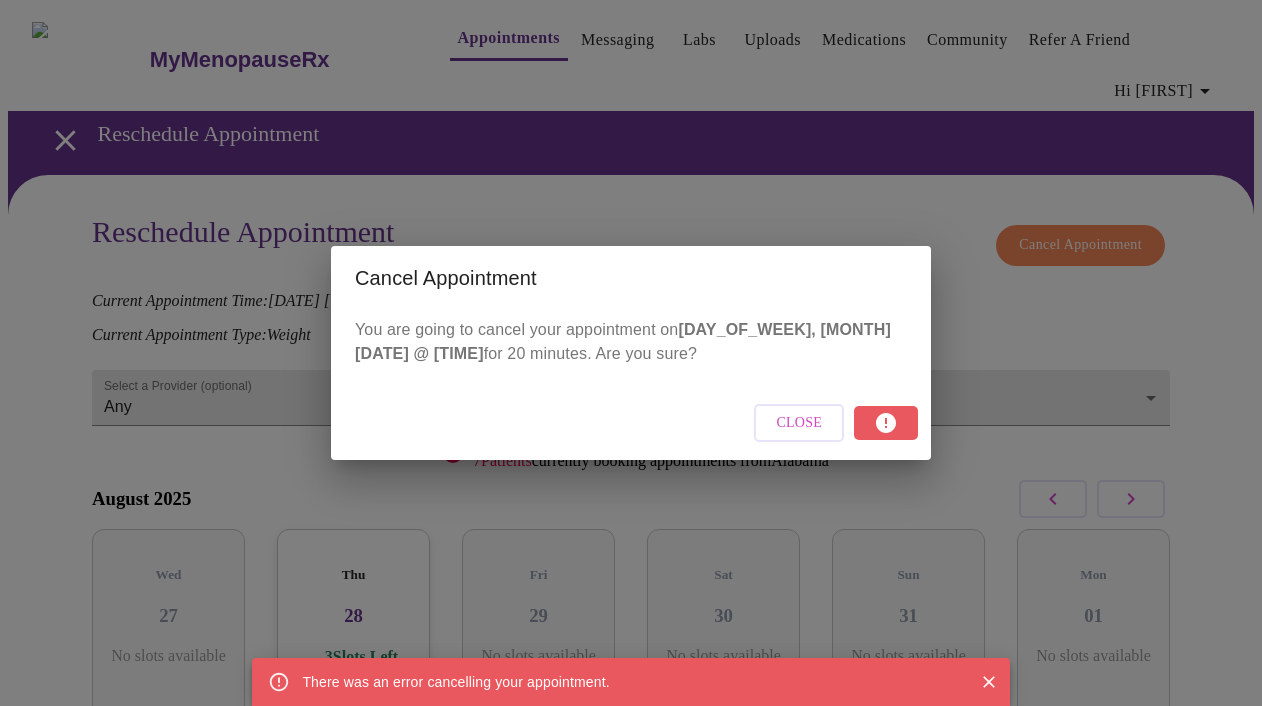 click on "Cancel Appointment You are going to cancel your appointment on Monday, [DATE] @ 9:20 am for 20 minutes. Are you sure? Close" at bounding box center (631, 353) 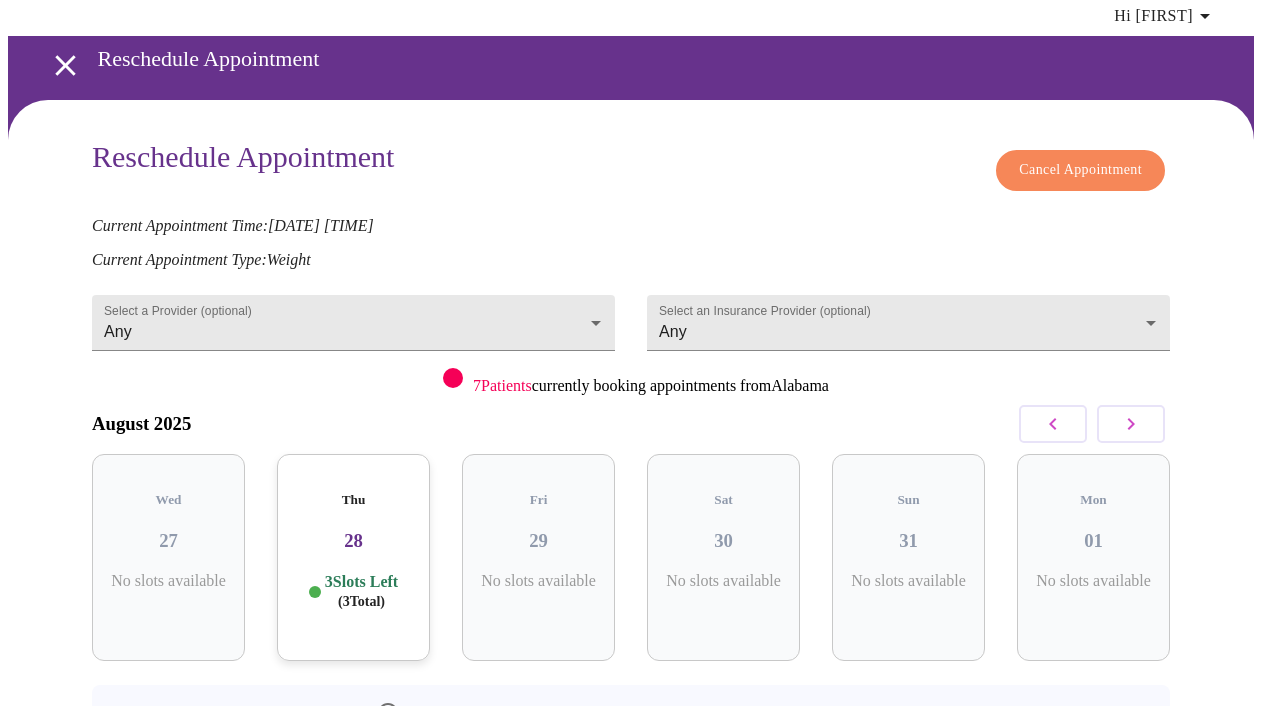 scroll, scrollTop: 161, scrollLeft: 0, axis: vertical 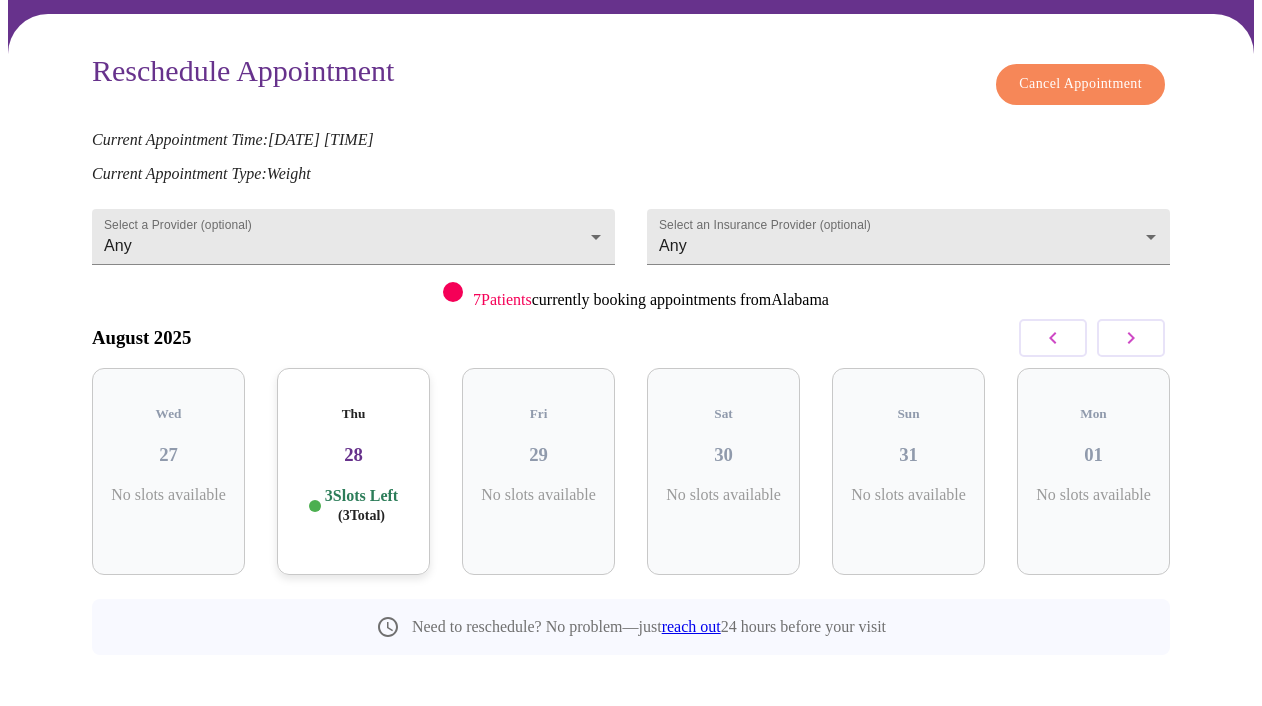 click on "reach out" at bounding box center [691, 626] 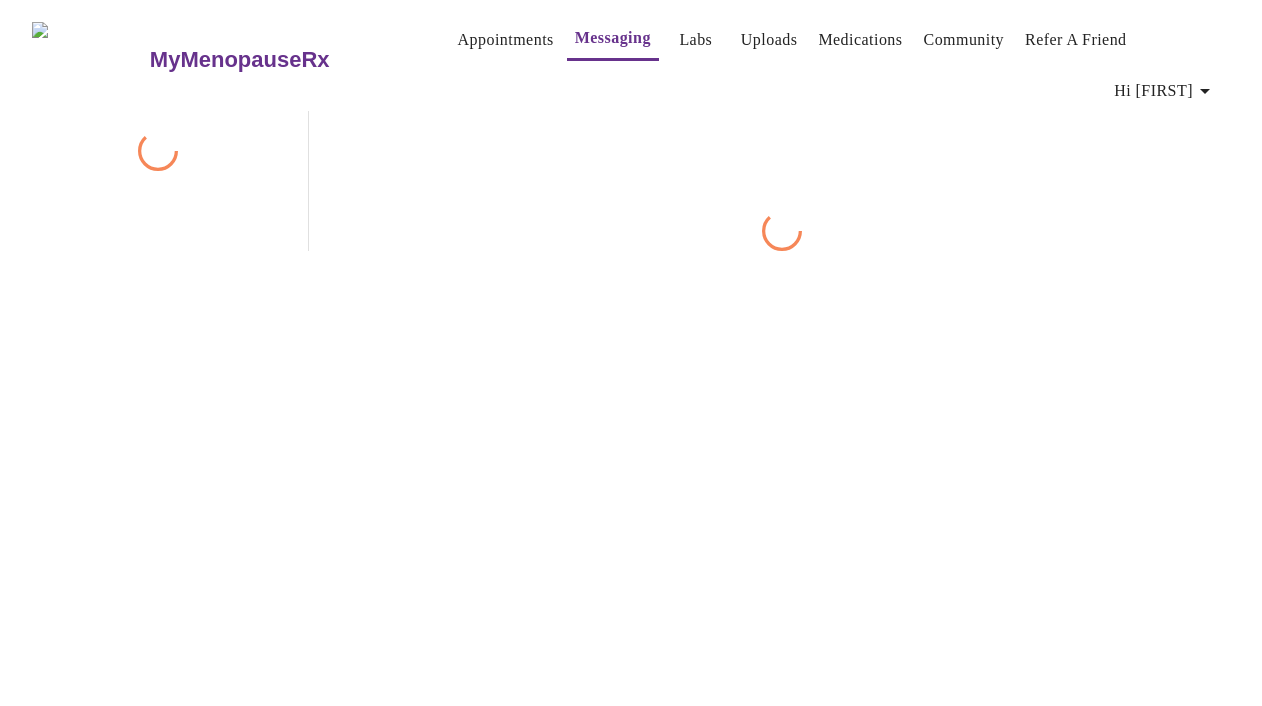 scroll, scrollTop: 103, scrollLeft: 0, axis: vertical 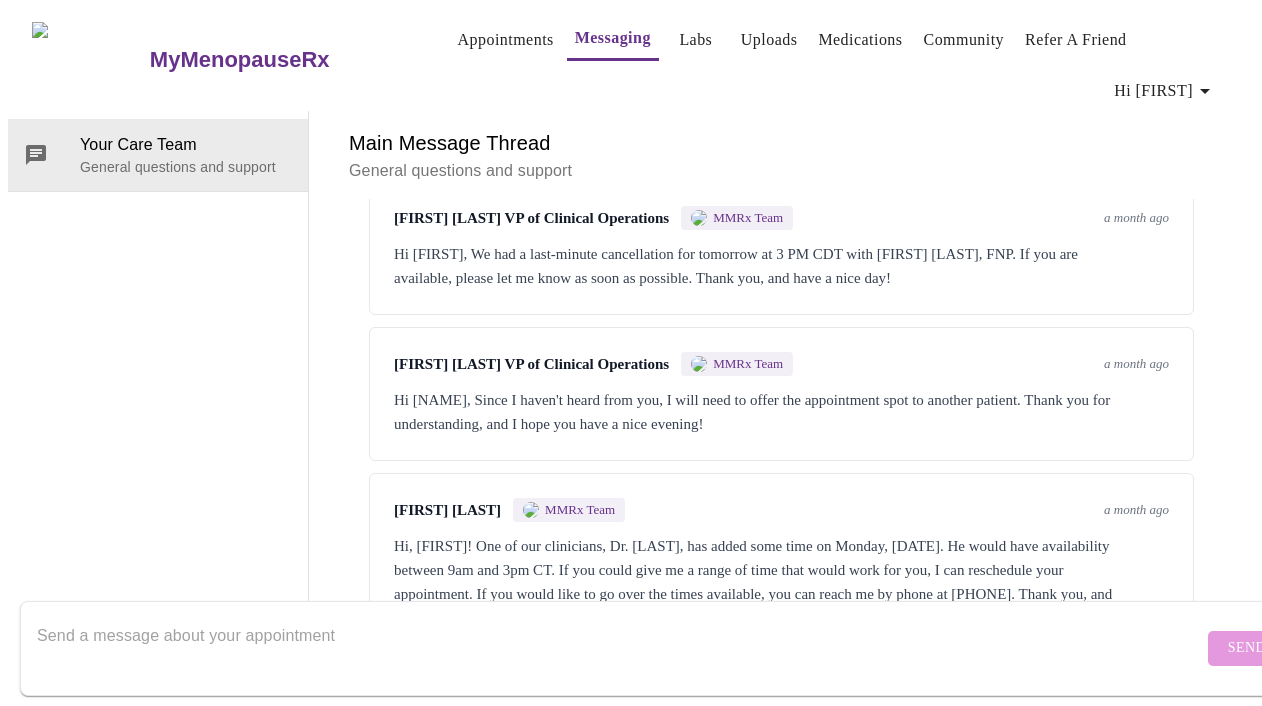 click at bounding box center (620, 648) 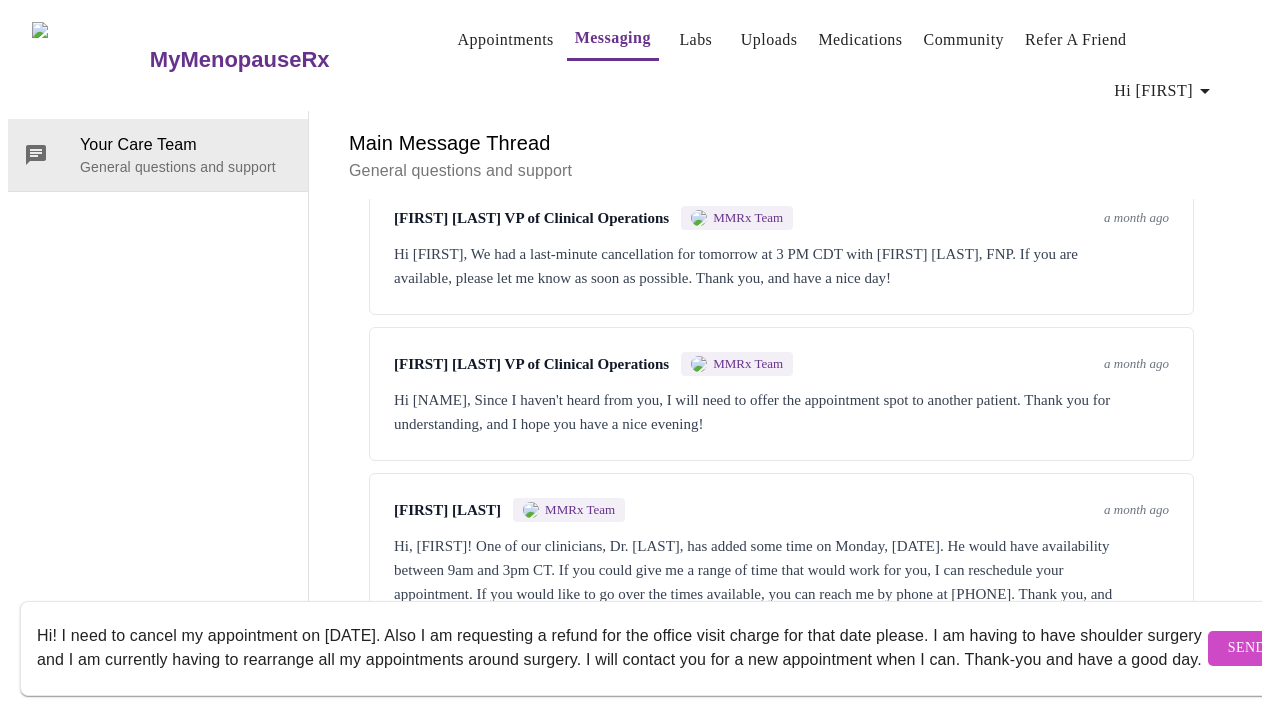 scroll, scrollTop: 37, scrollLeft: 0, axis: vertical 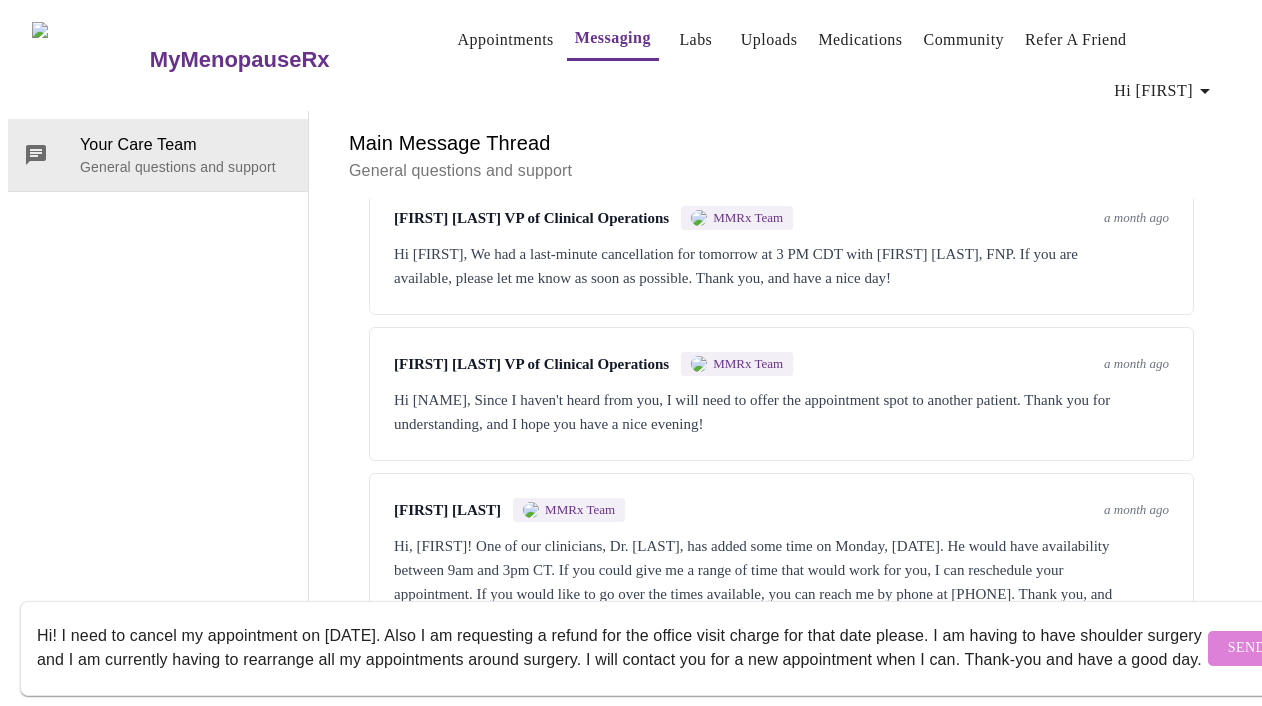 click on "Send" at bounding box center (1247, 648) 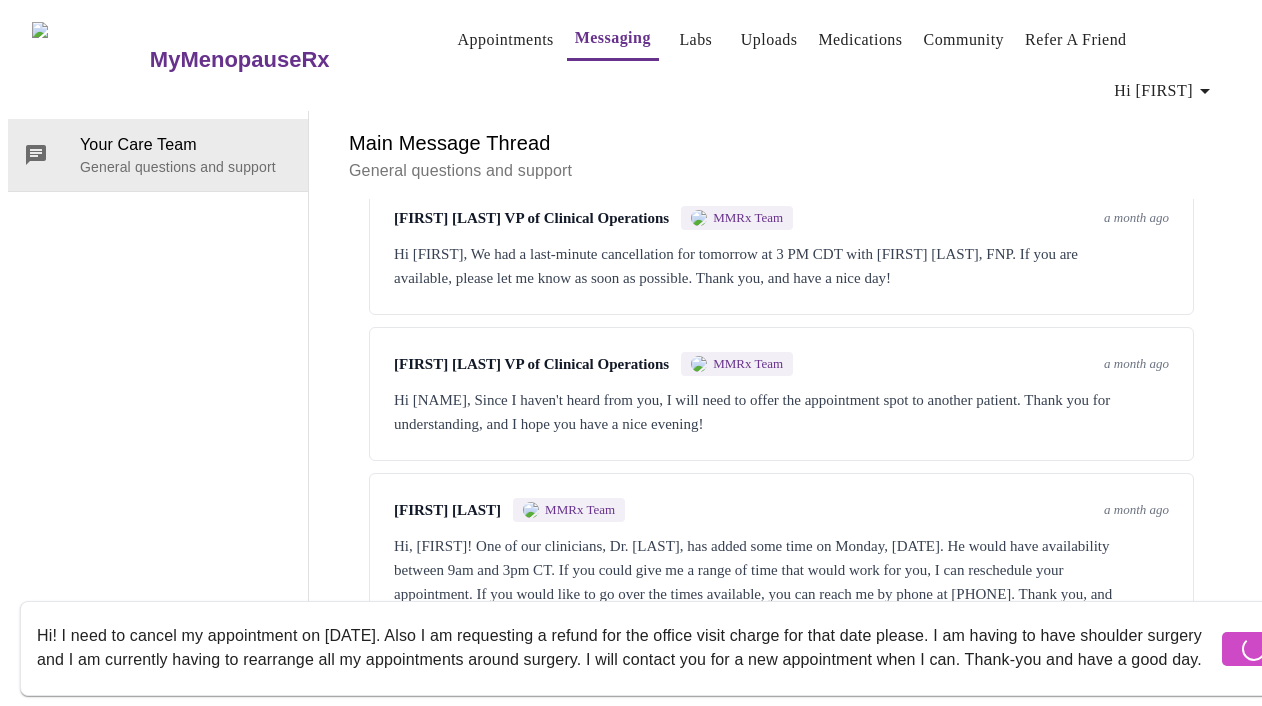 type 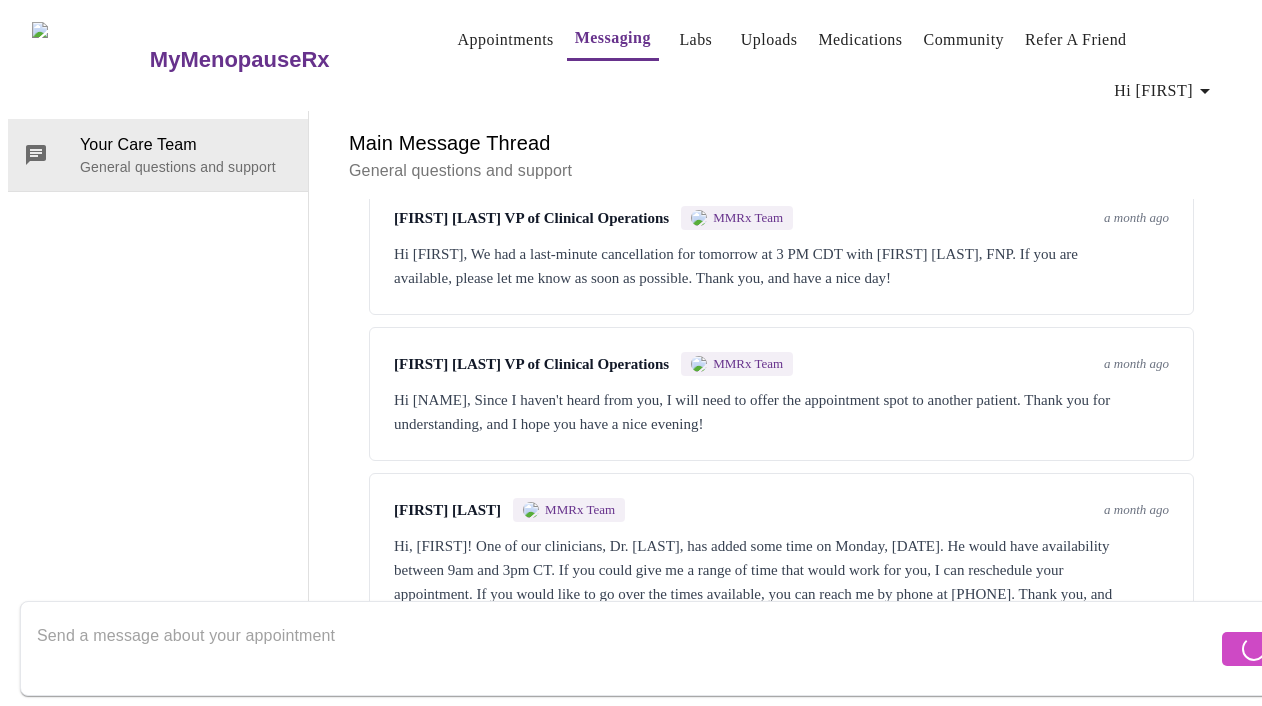 scroll, scrollTop: 0, scrollLeft: 0, axis: both 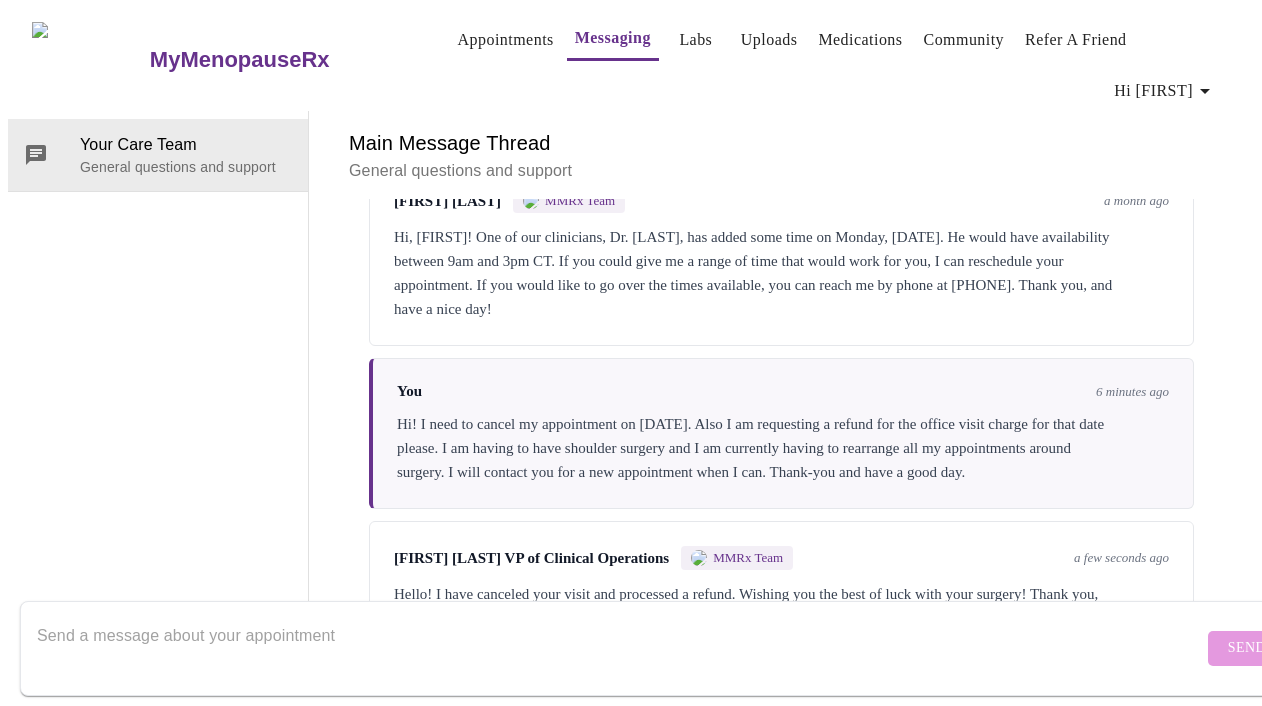 click on "Messaging" at bounding box center (613, 38) 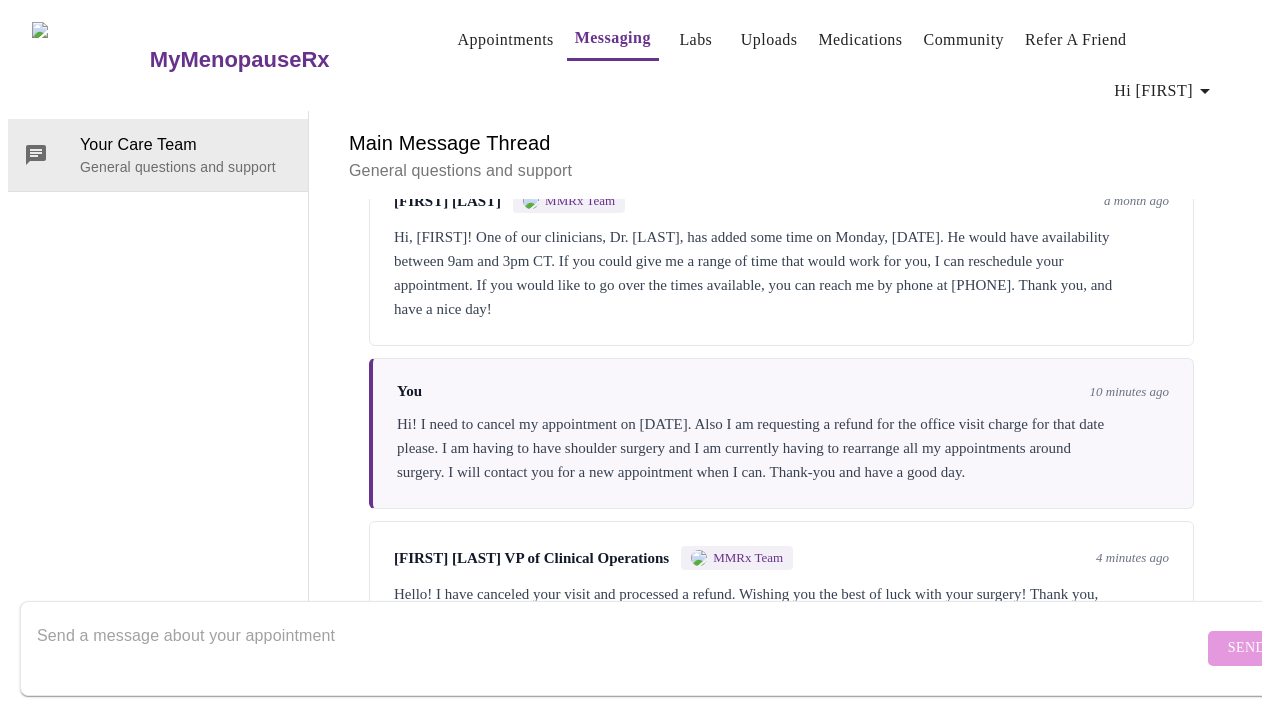 scroll, scrollTop: 103, scrollLeft: 0, axis: vertical 